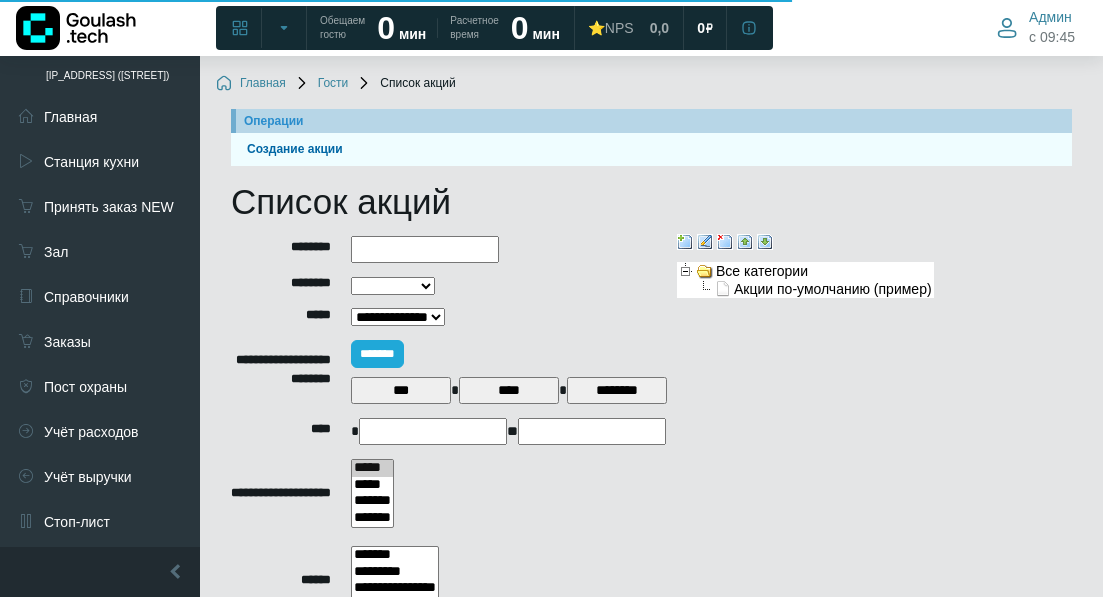 select 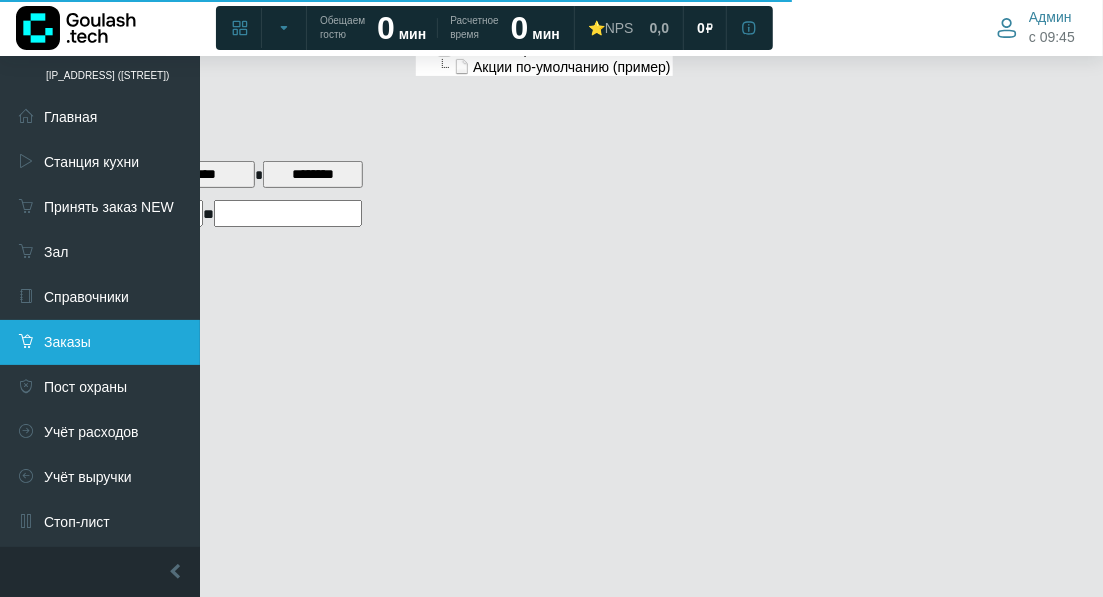 scroll, scrollTop: 222, scrollLeft: 304, axis: both 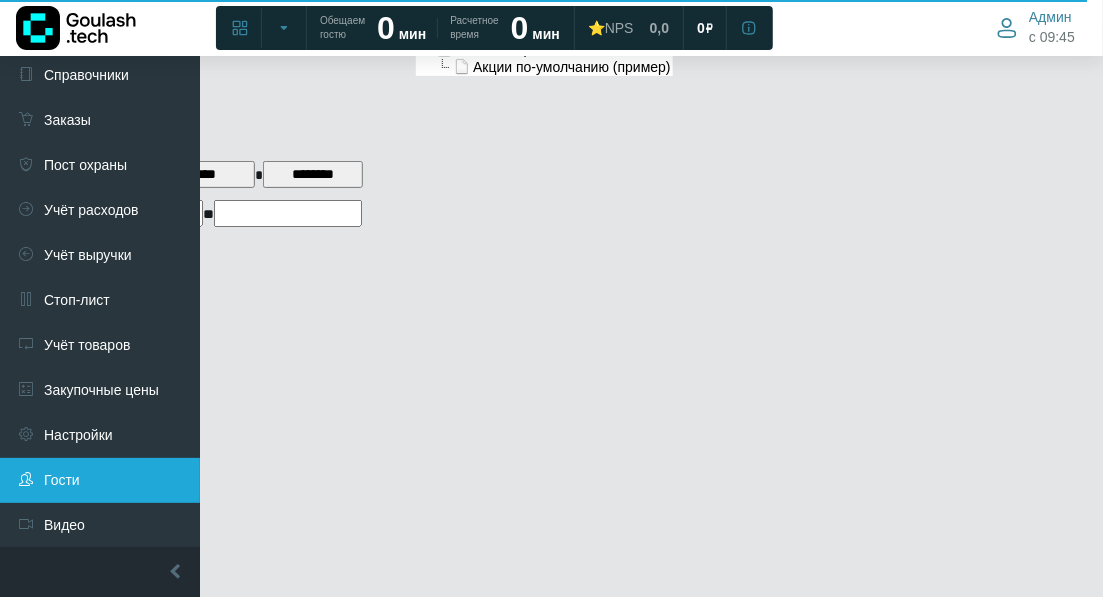 click on "Гости" at bounding box center [100, 480] 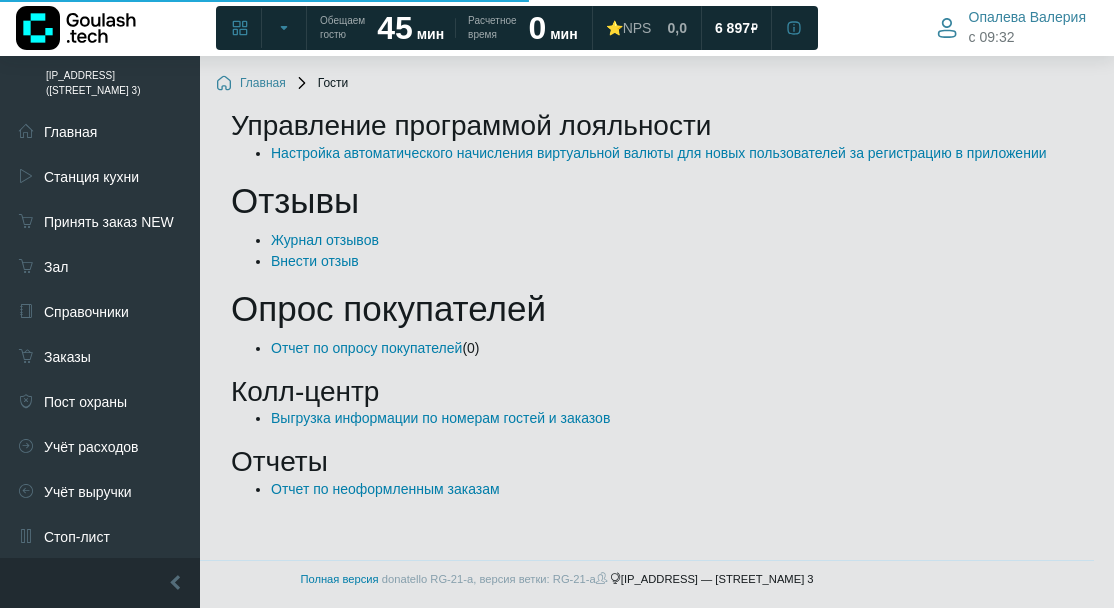 scroll, scrollTop: 0, scrollLeft: 0, axis: both 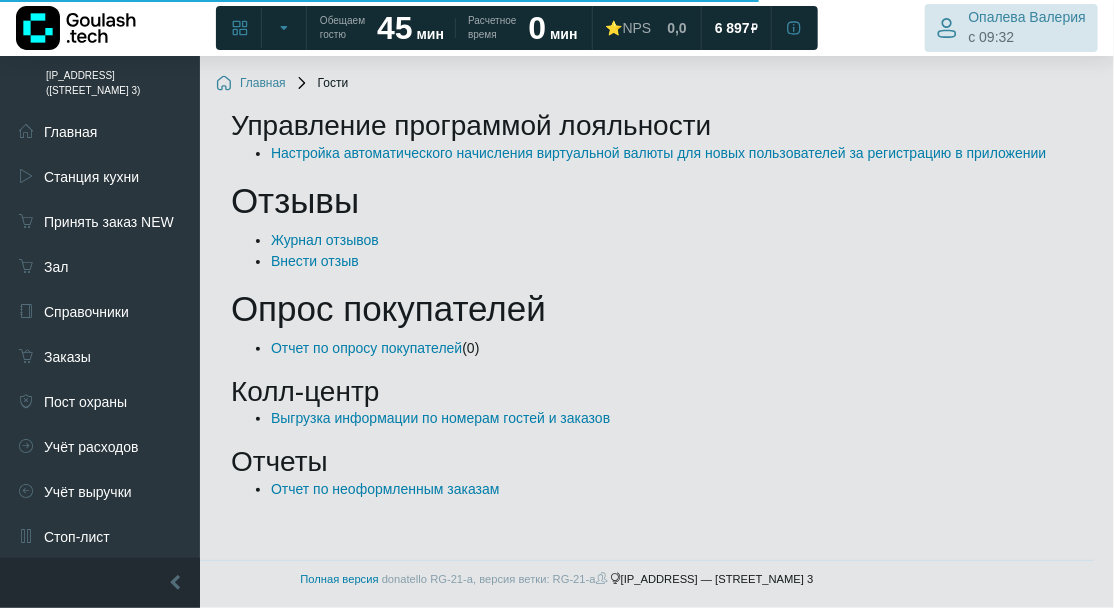 click on "[LAST] [FIRST]
c 09:32" at bounding box center [1027, 27] 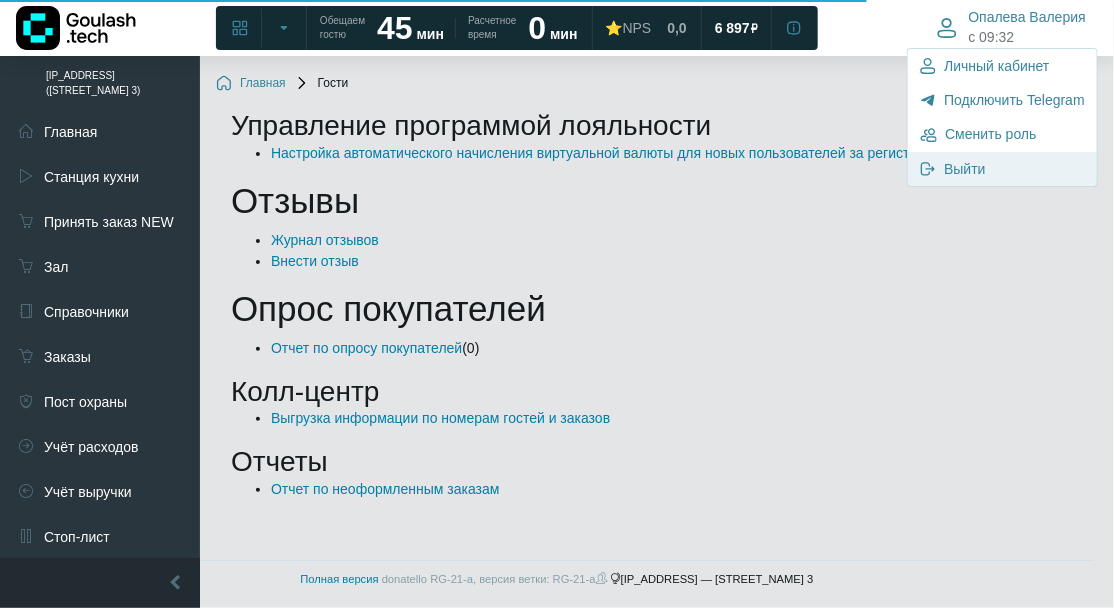 click on "Выйти" at bounding box center (964, 169) 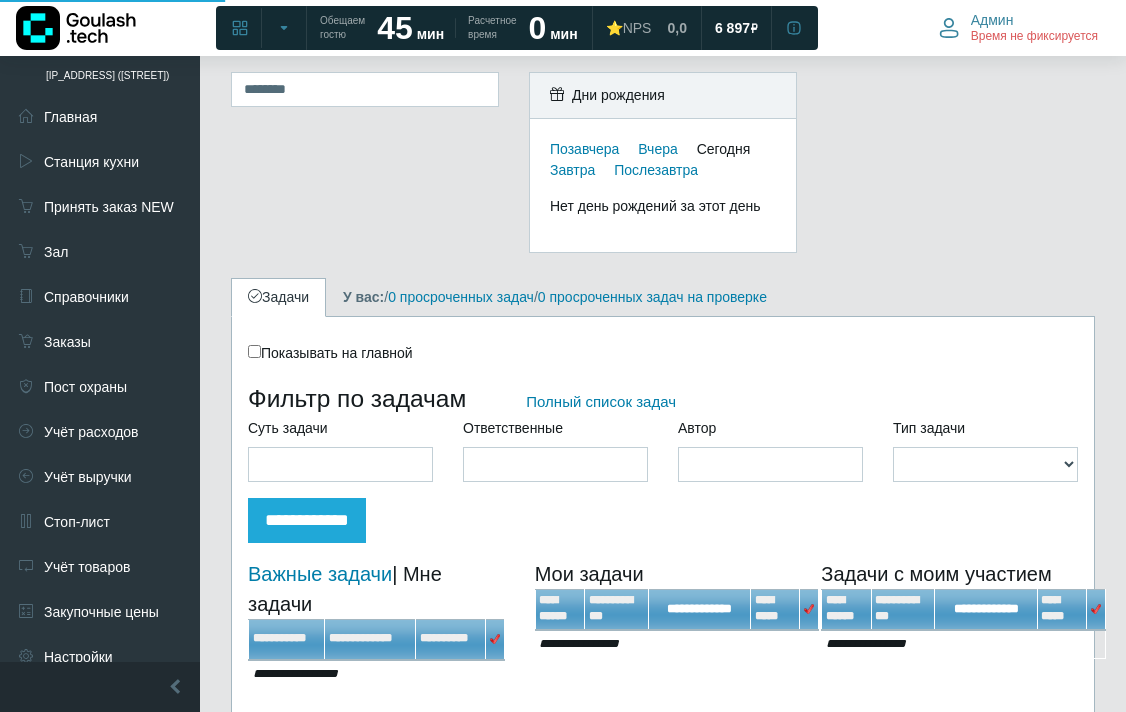 scroll, scrollTop: 0, scrollLeft: 0, axis: both 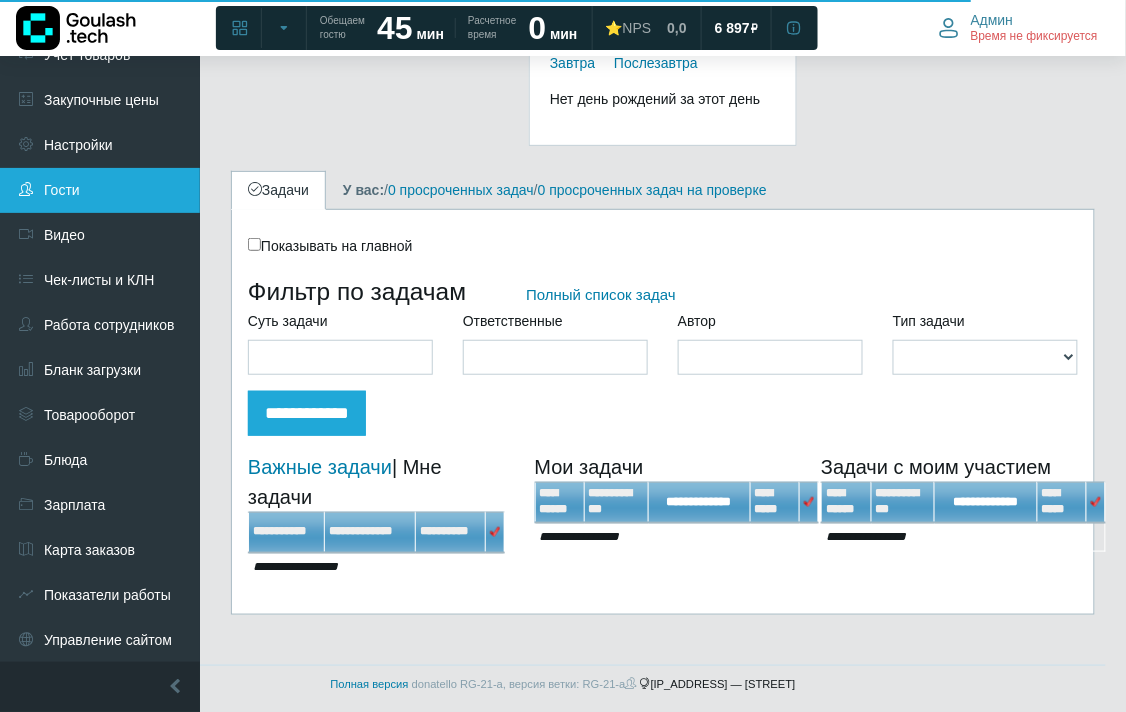 click on "Гости" at bounding box center (100, 190) 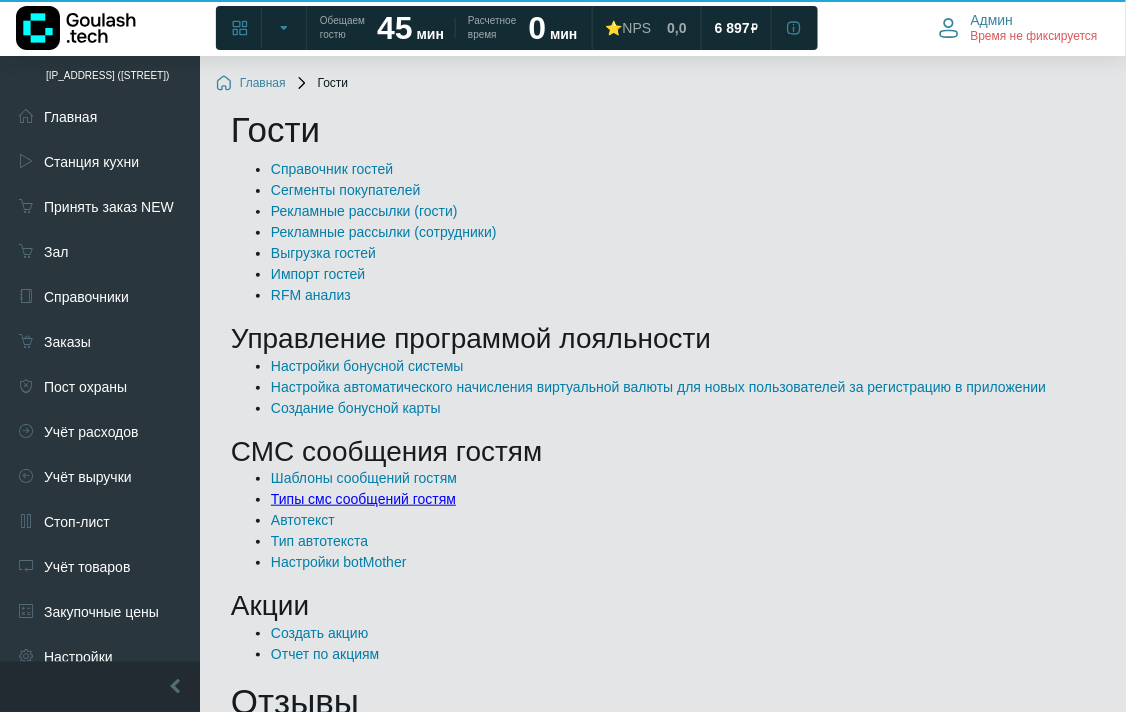 scroll, scrollTop: 111, scrollLeft: 0, axis: vertical 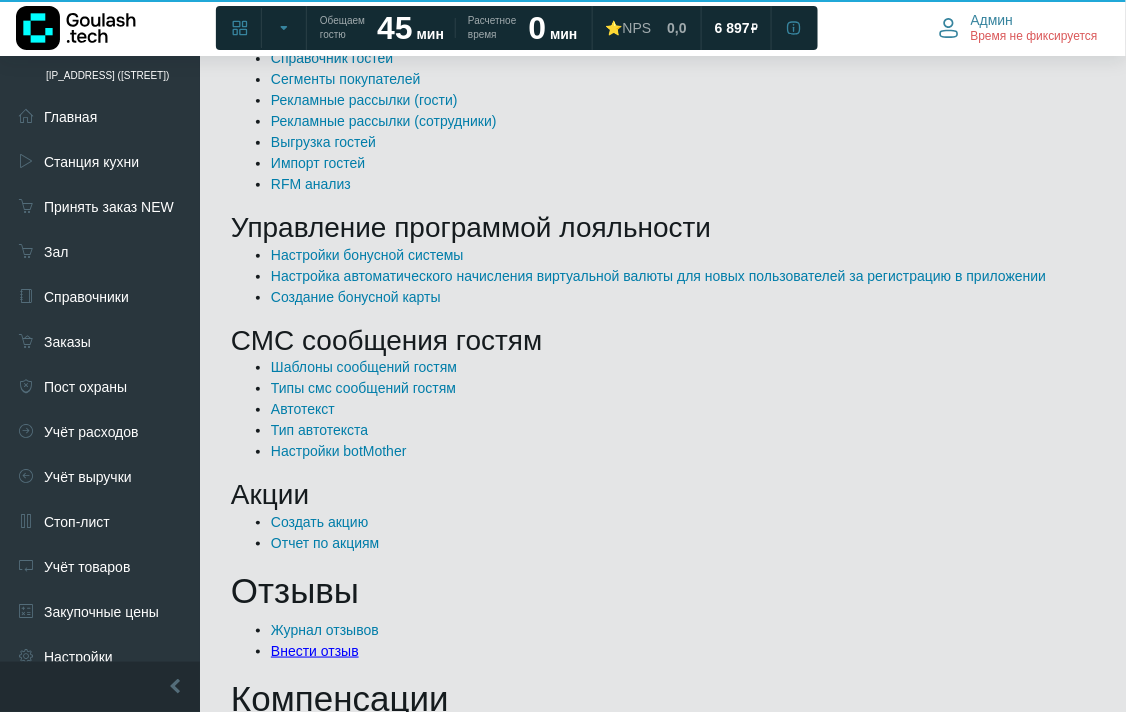 click on "Внести отзыв" at bounding box center [315, 651] 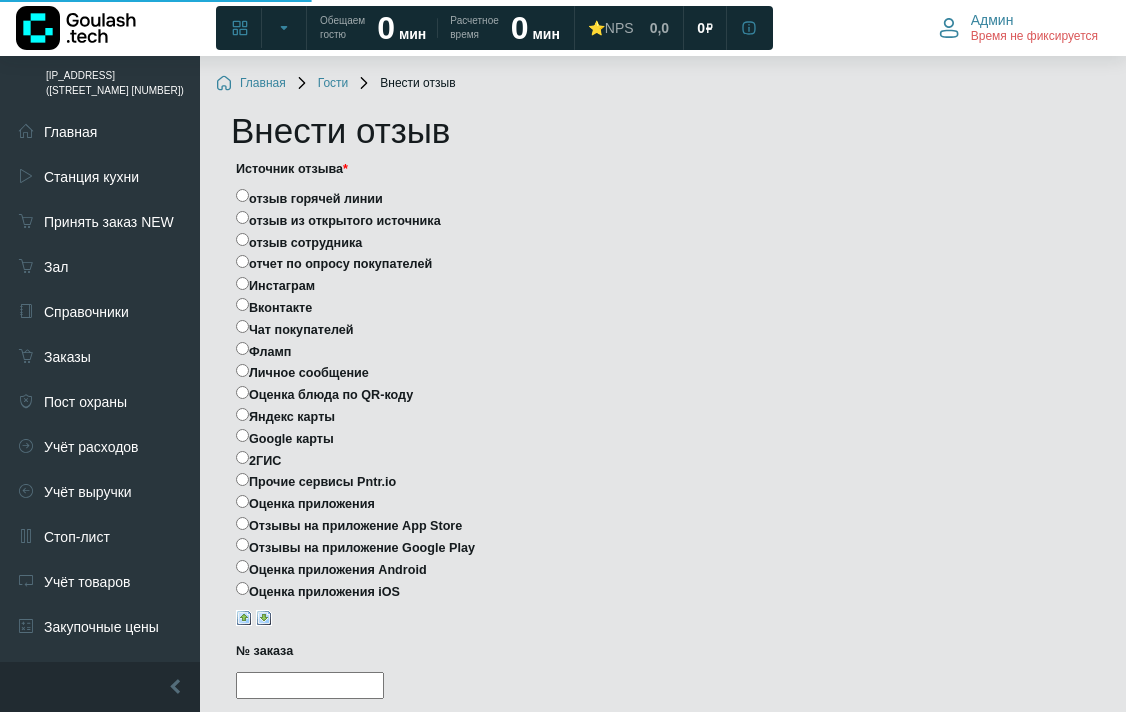select 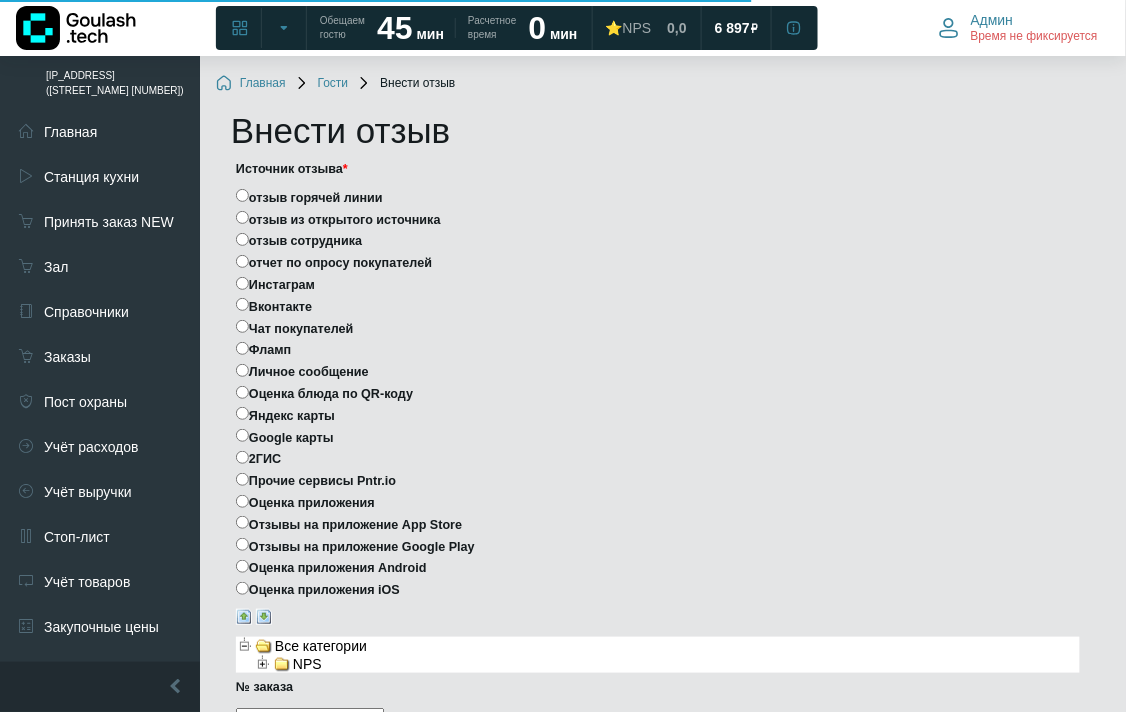 scroll, scrollTop: 333, scrollLeft: 0, axis: vertical 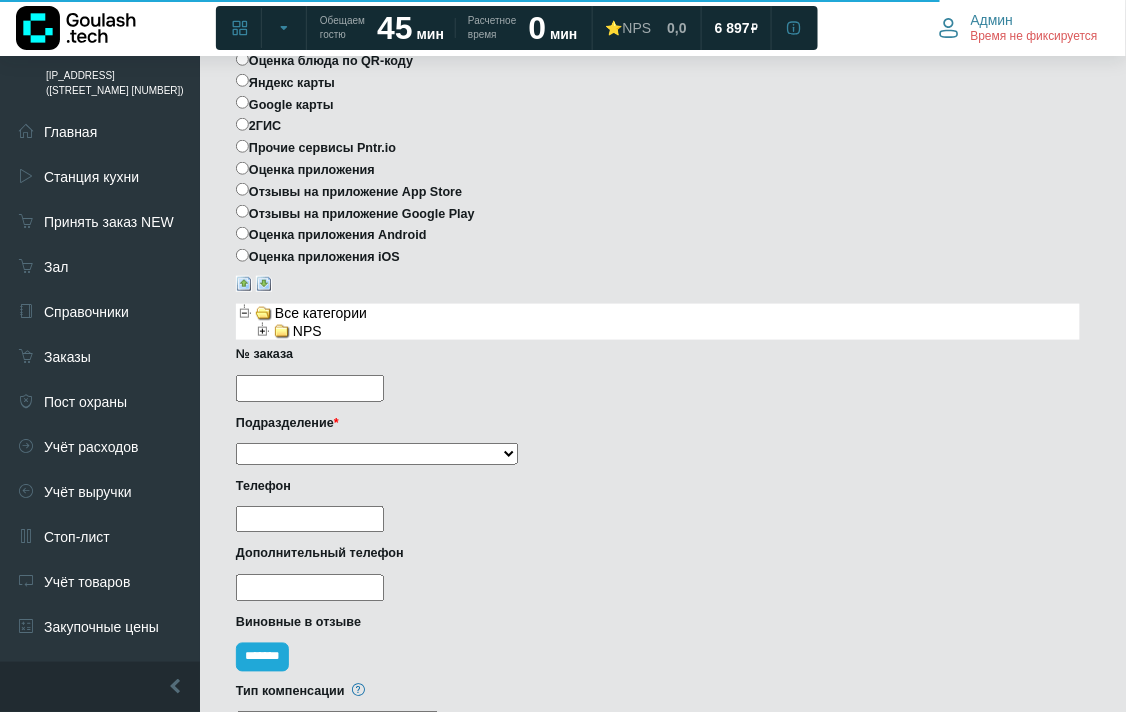 click on "№ заказа" at bounding box center (658, 377) 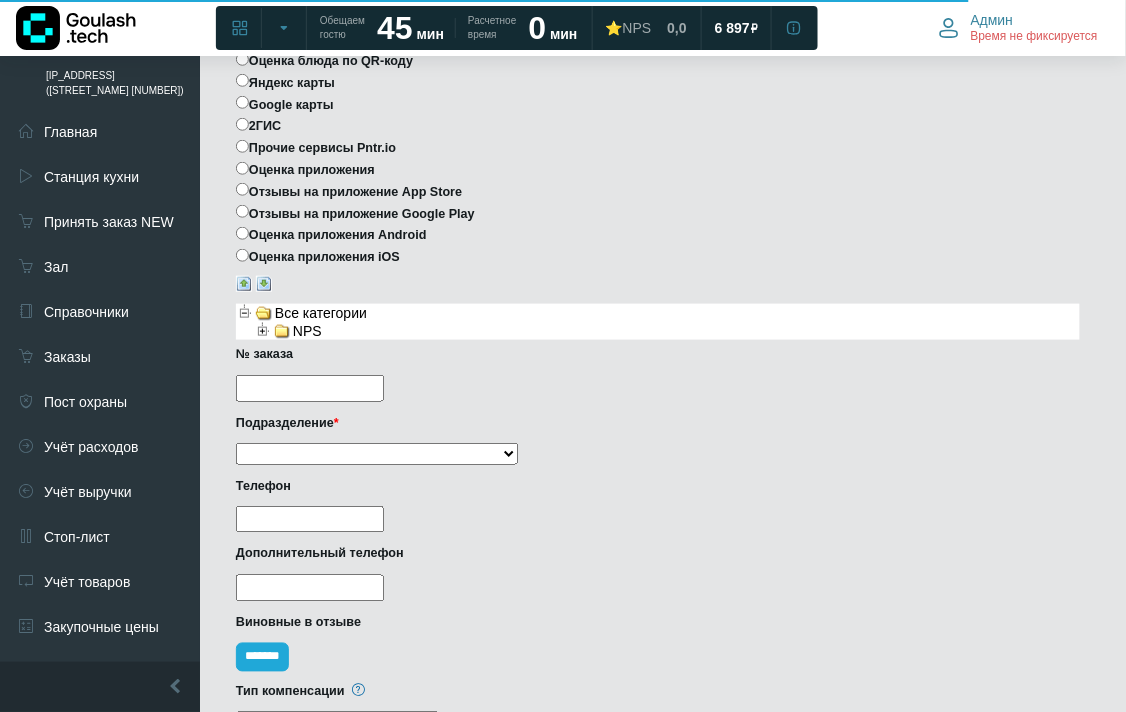 click on "№ заказа" at bounding box center [310, 388] 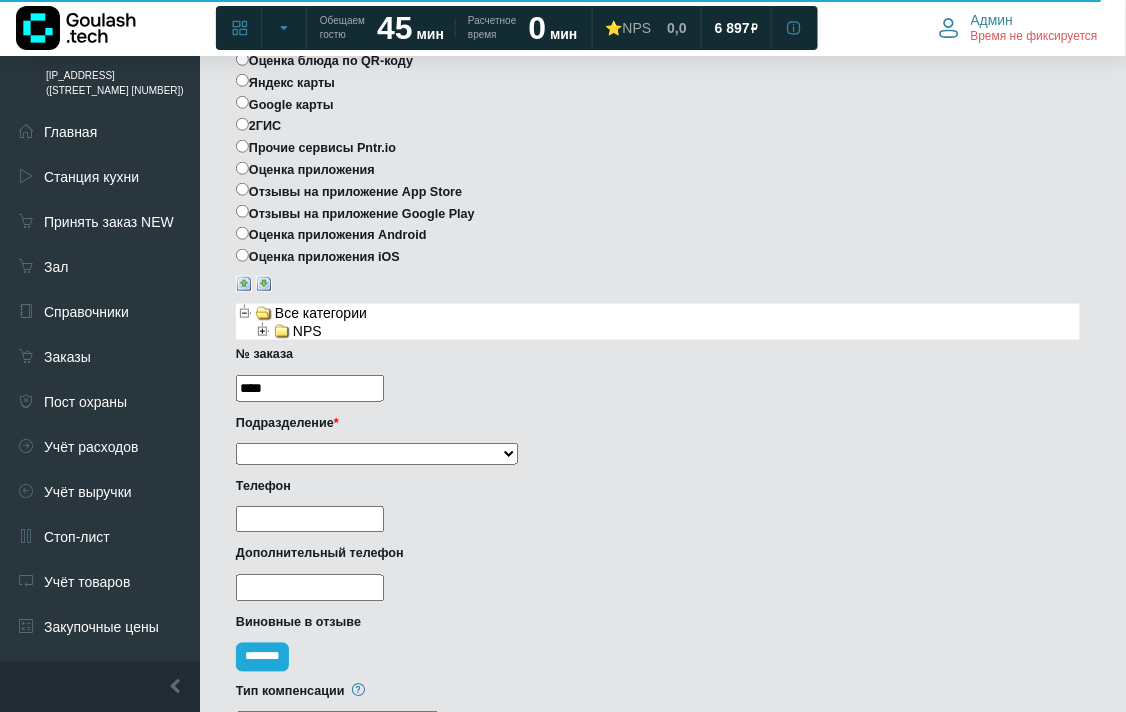 type on "****" 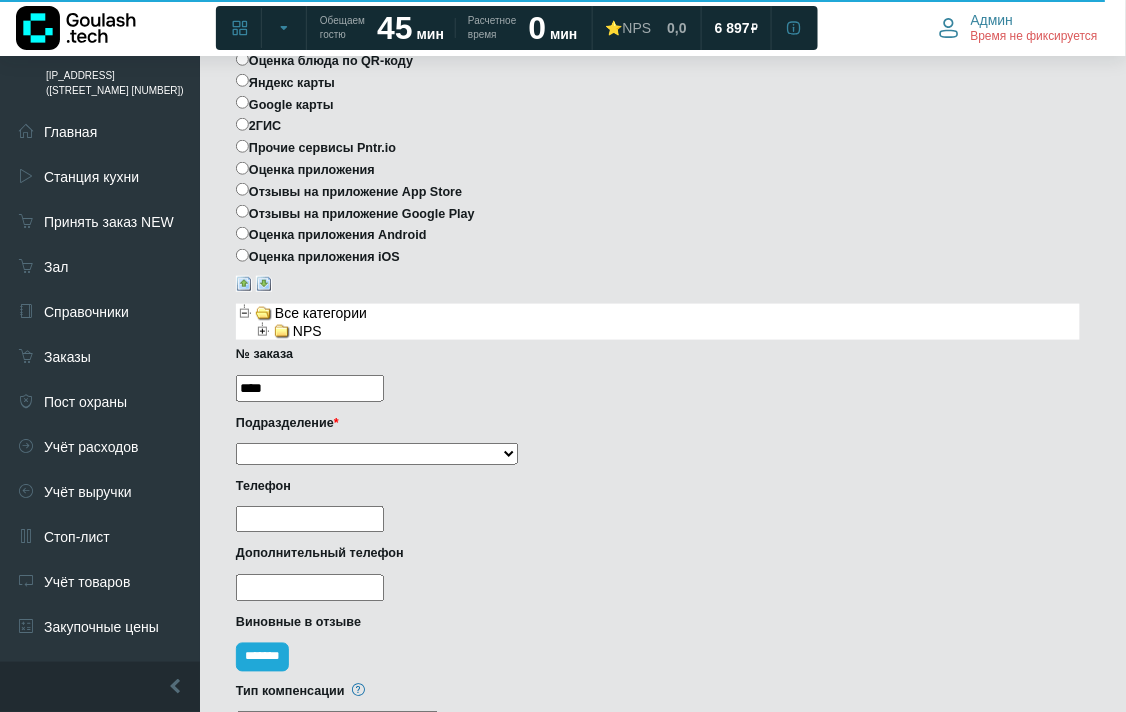 click on "Телефон" at bounding box center [658, 509] 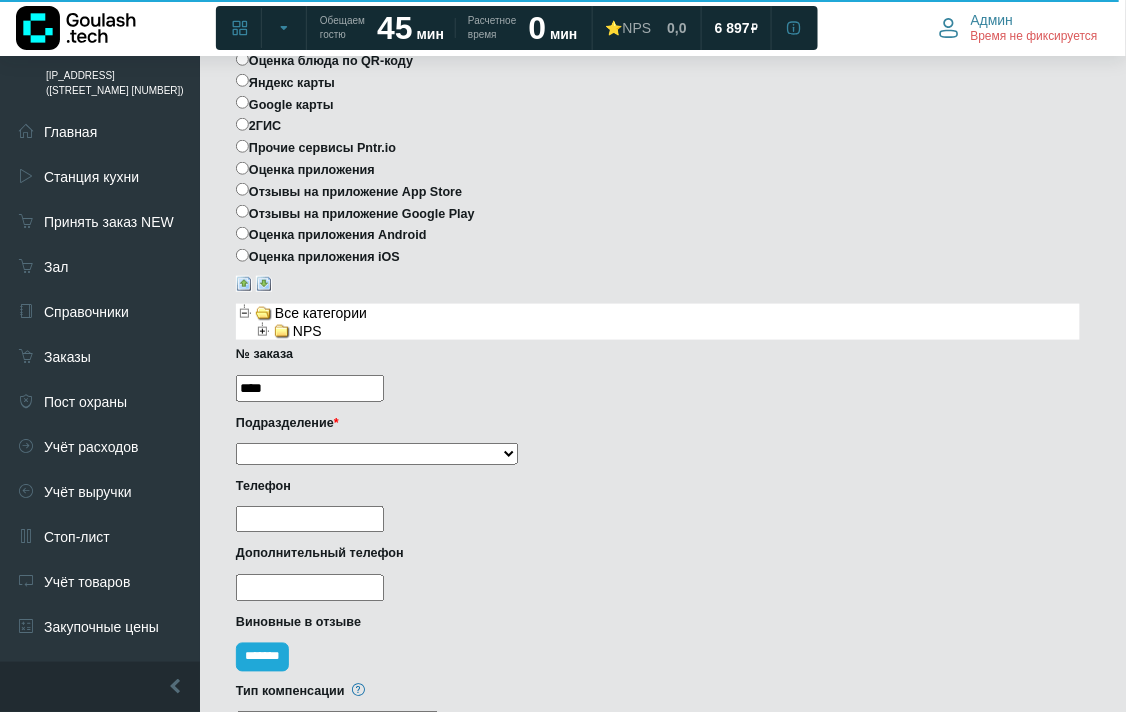 click on "**********" at bounding box center [377, 453] 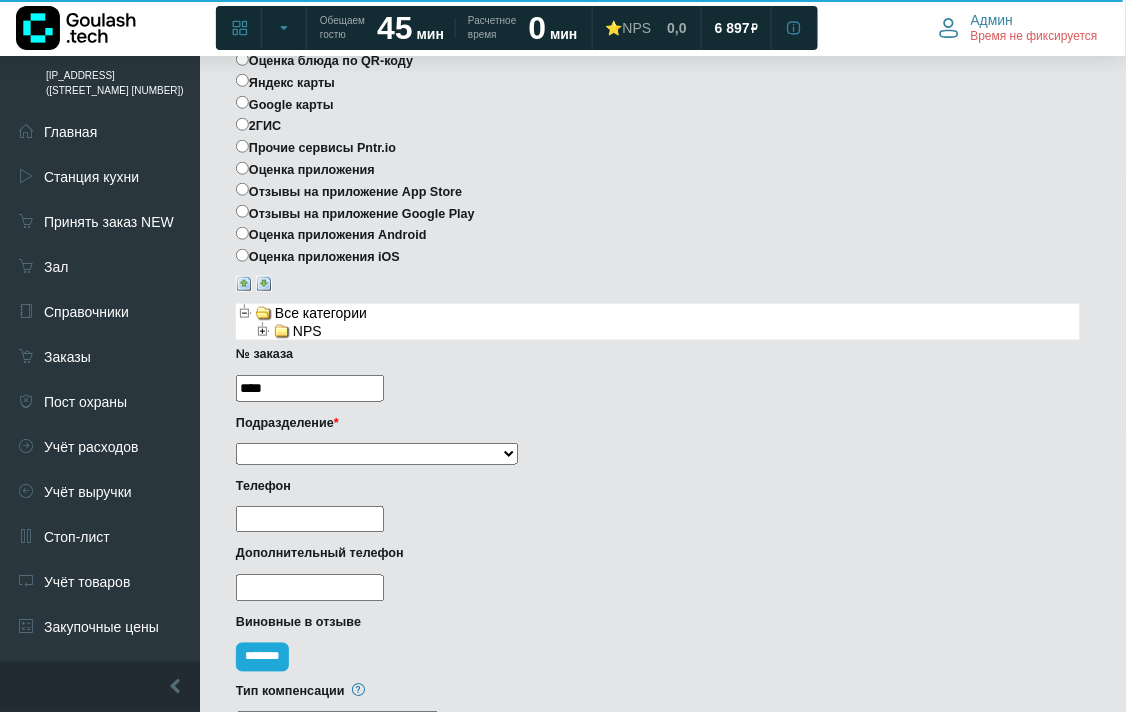 select on "***" 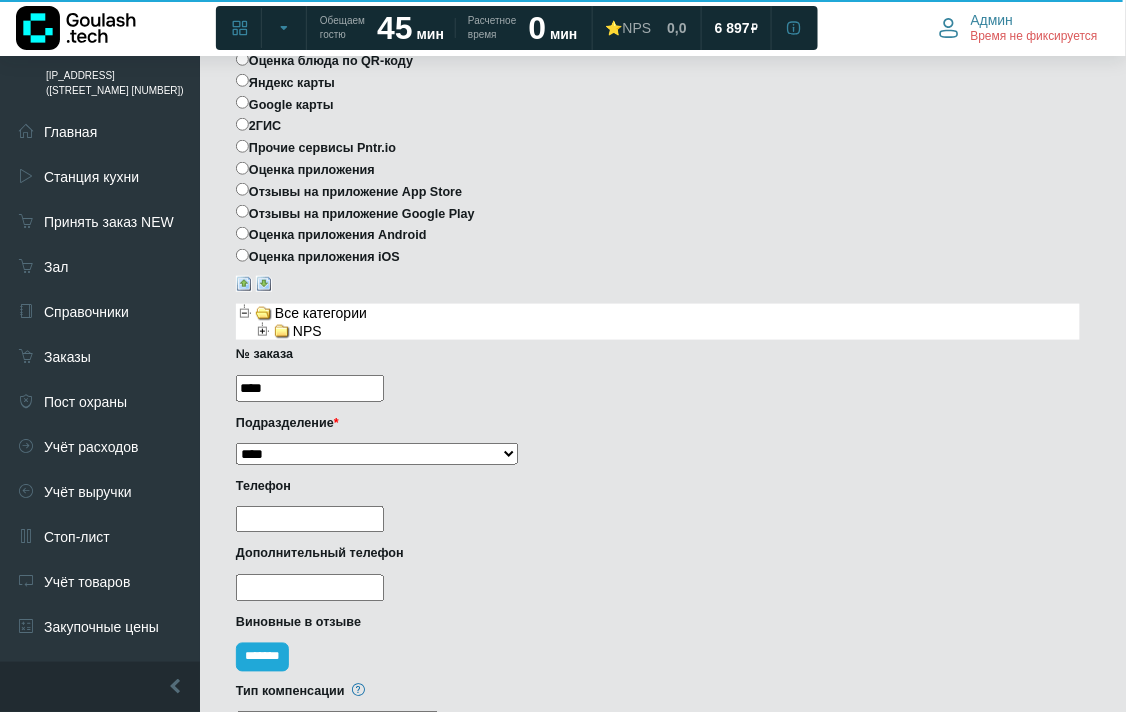 click on "**********" at bounding box center (377, 453) 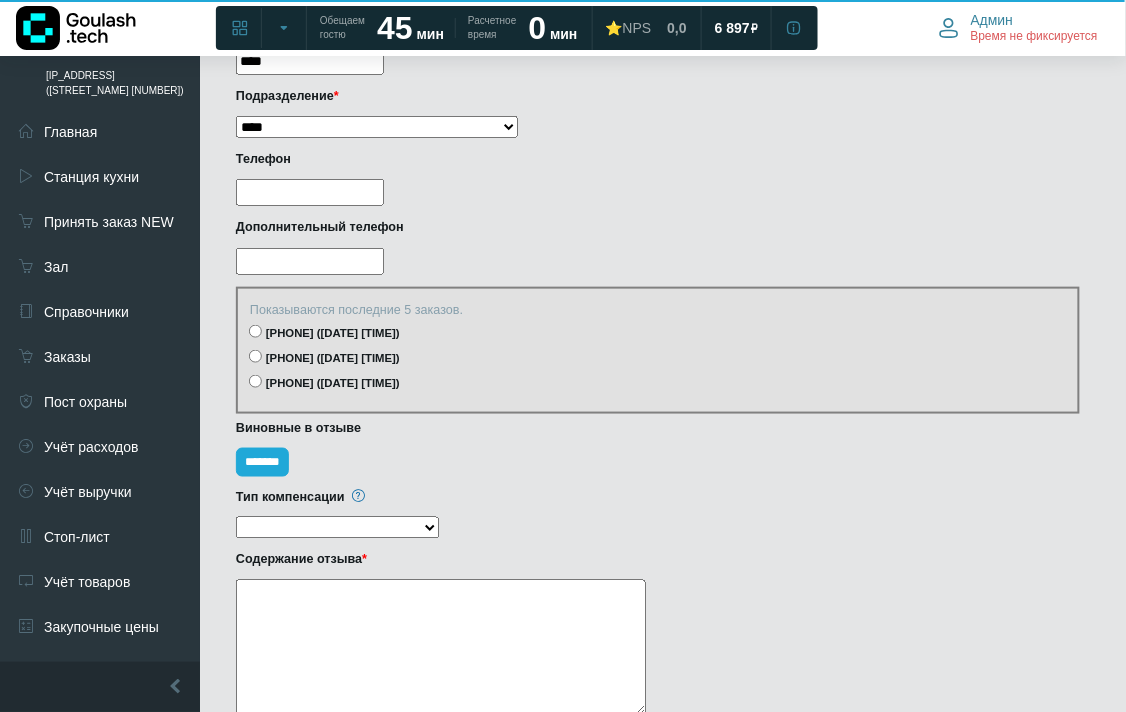 scroll, scrollTop: 222, scrollLeft: 0, axis: vertical 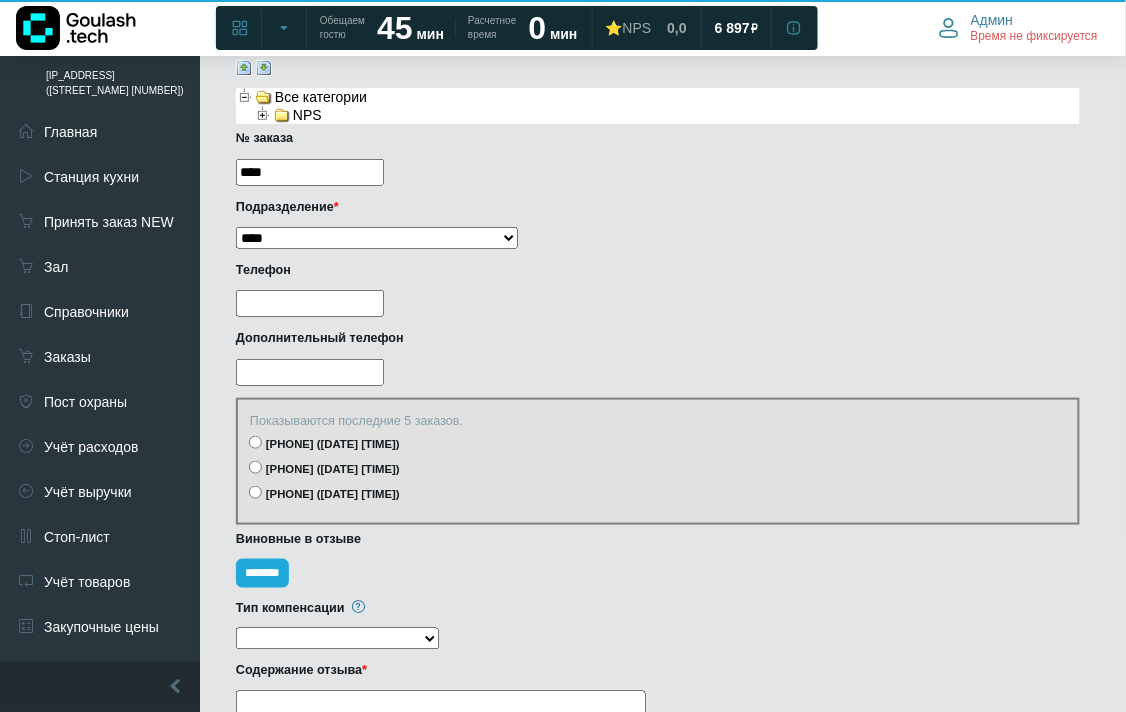 click on "9223425250 (29.07.2025 18:52)" 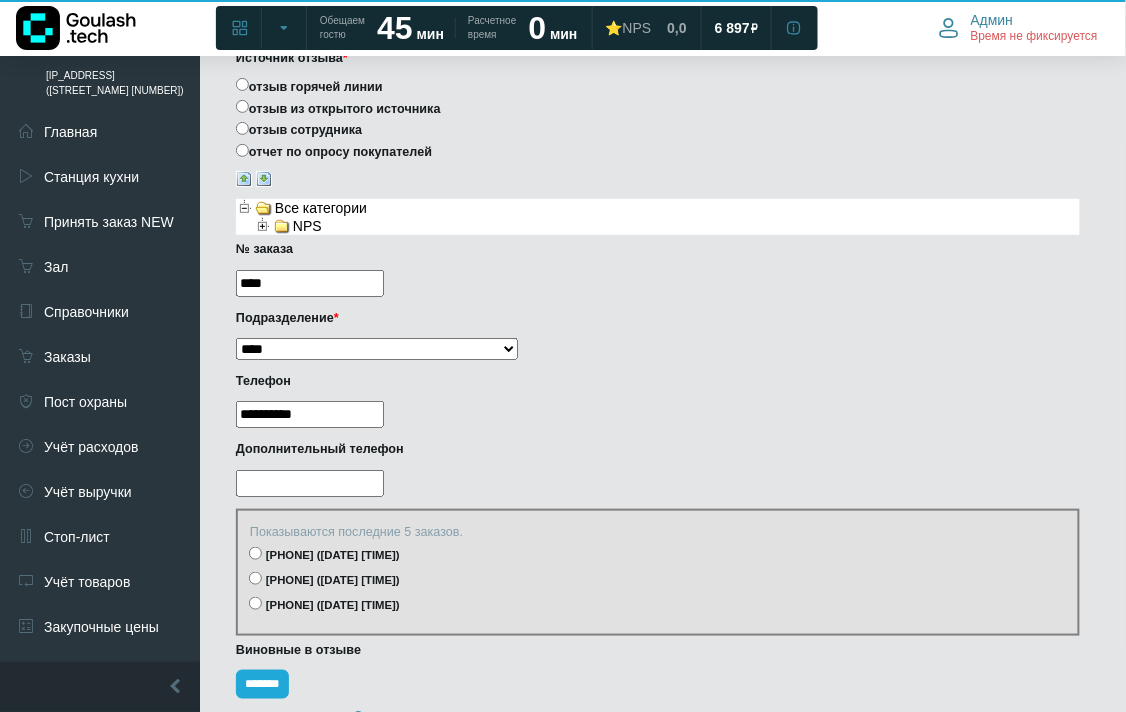 scroll, scrollTop: 0, scrollLeft: 0, axis: both 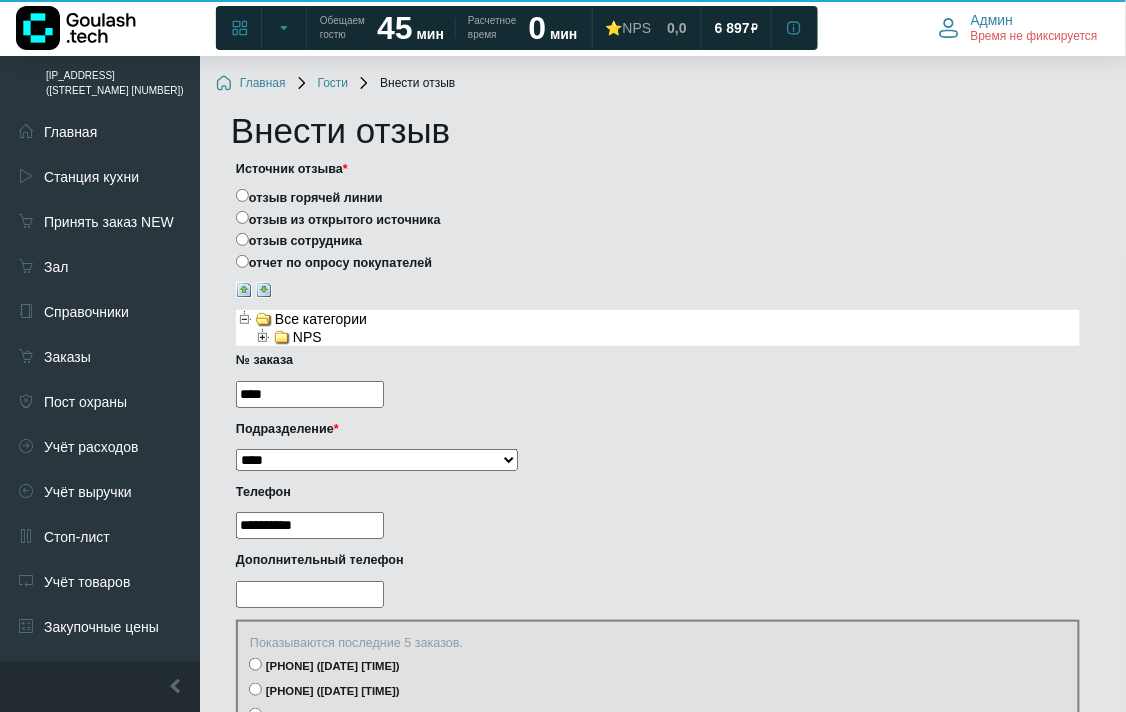 click at bounding box center (263, 337) 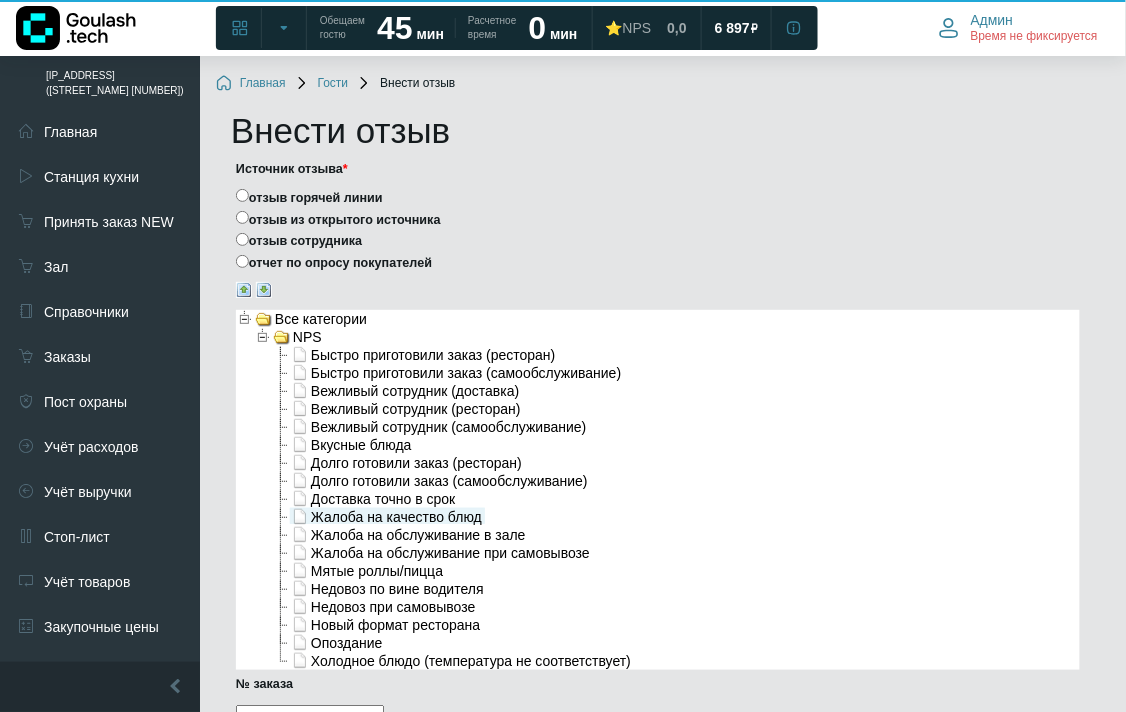 click on "Жалоба на качество блюд" at bounding box center (387, 516) 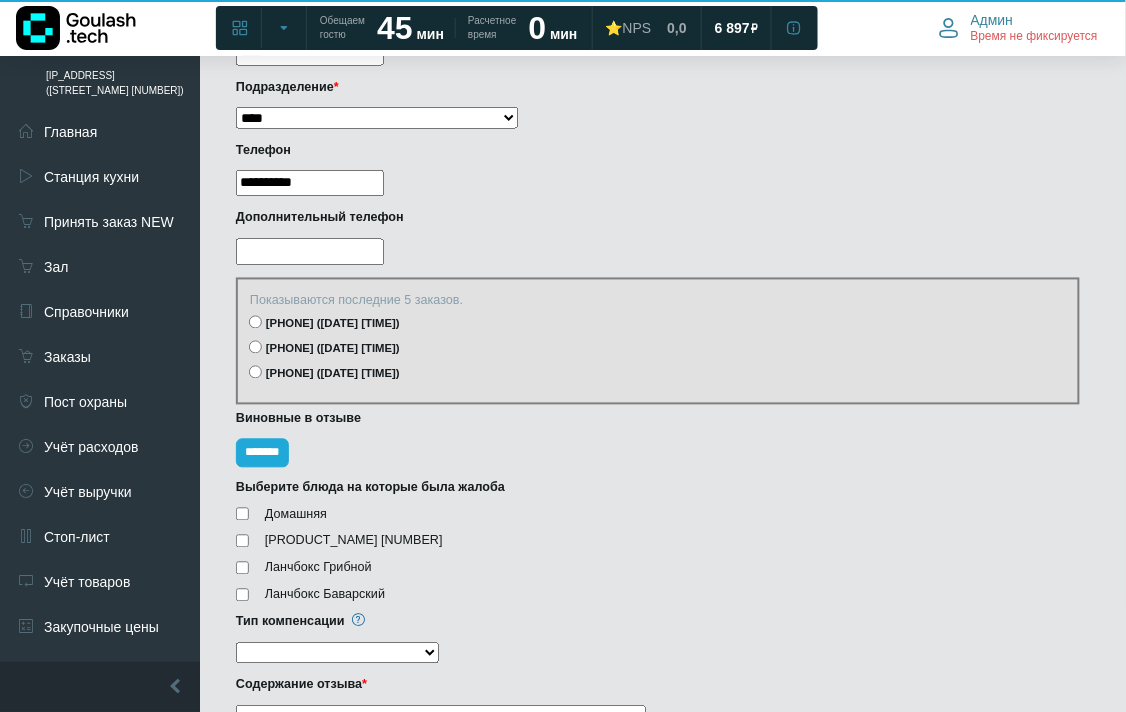 scroll, scrollTop: 888, scrollLeft: 0, axis: vertical 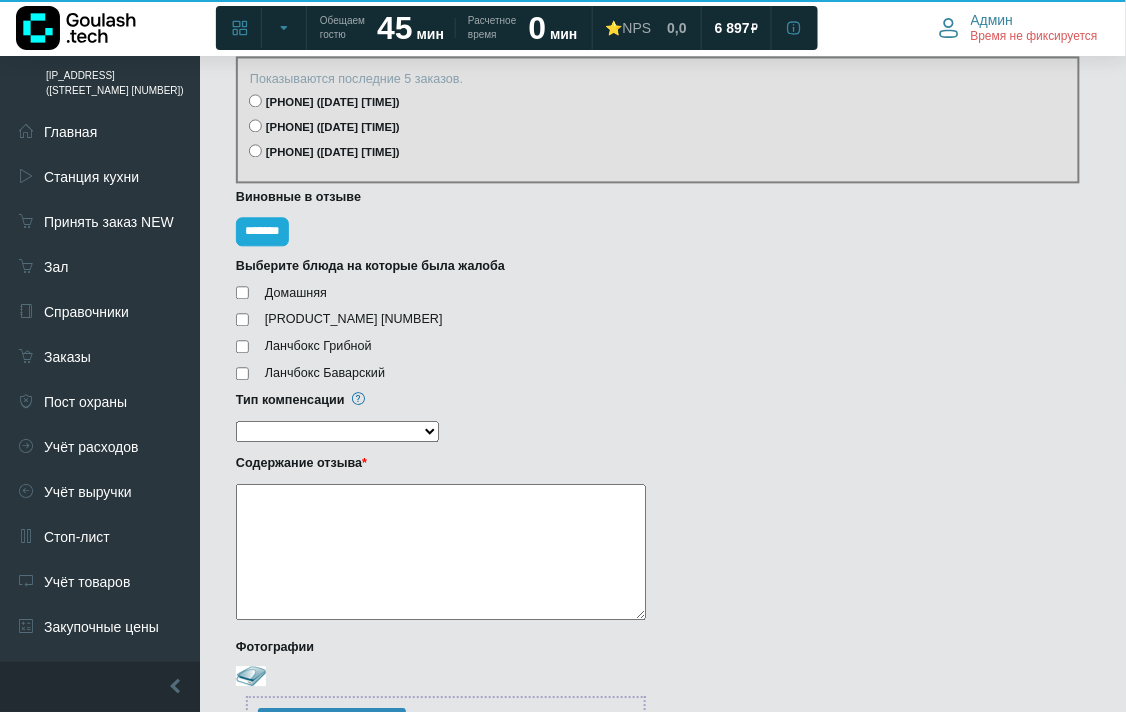 click on "Ланчбокс Грибной" at bounding box center (658, 346) 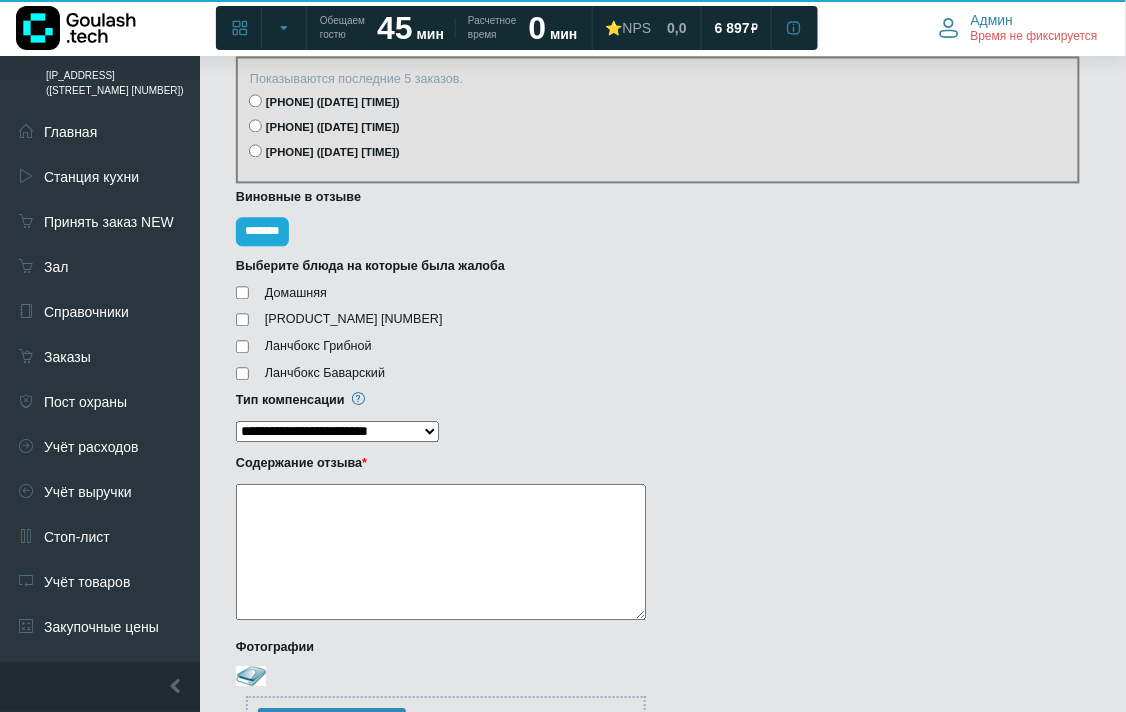click on "**********" at bounding box center [337, 431] 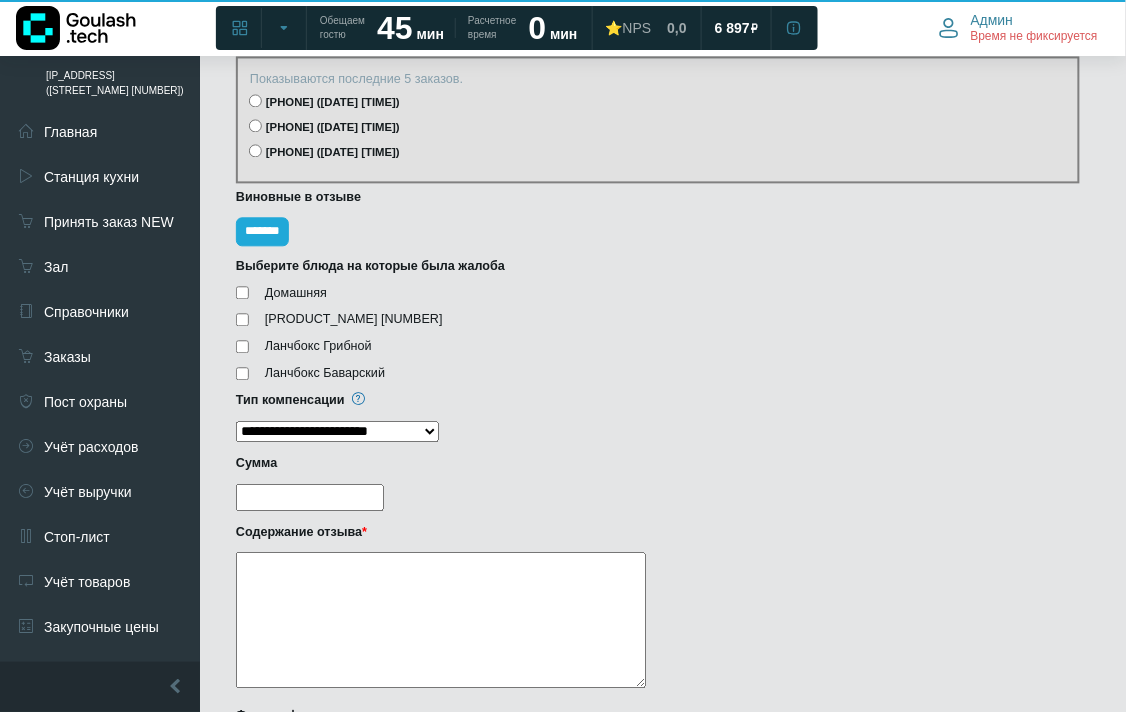 drag, startPoint x: 306, startPoint y: 477, endPoint x: 334, endPoint y: 477, distance: 28 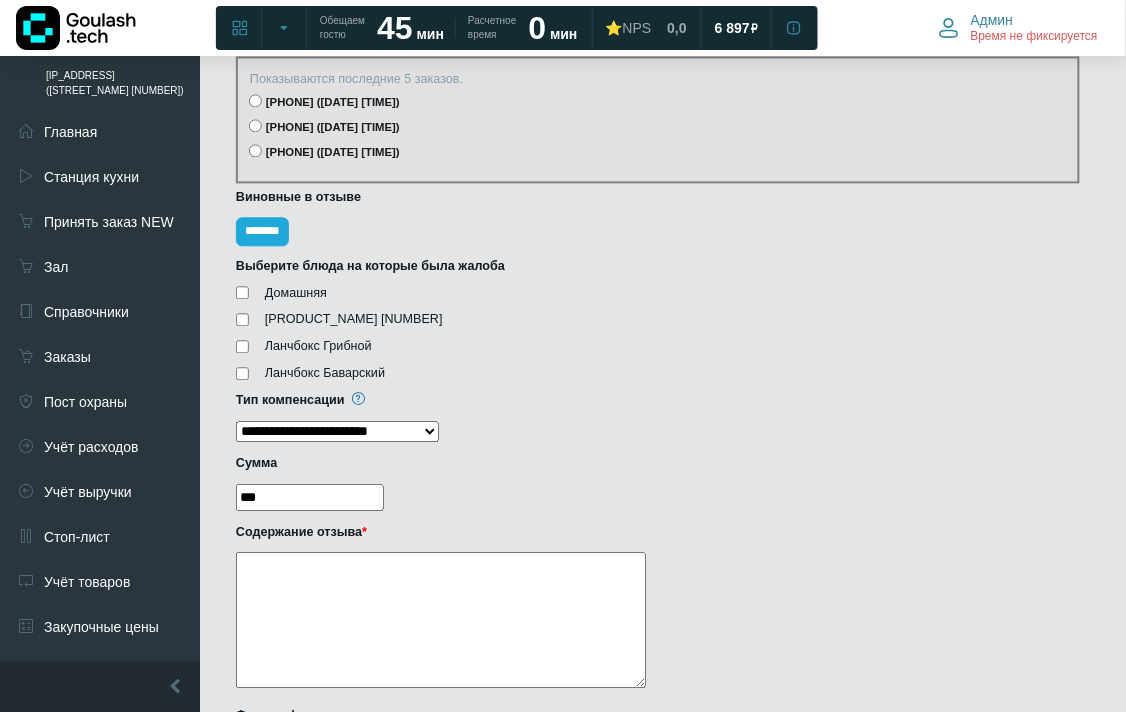 scroll, scrollTop: 1177, scrollLeft: 0, axis: vertical 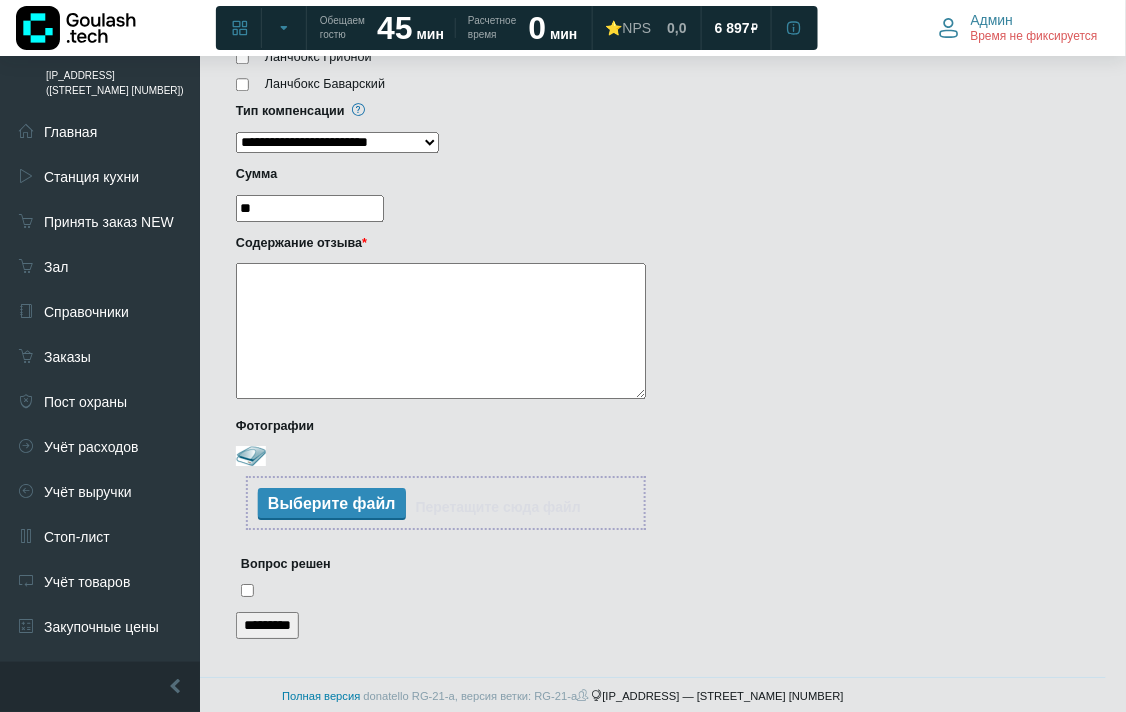 type on "*" 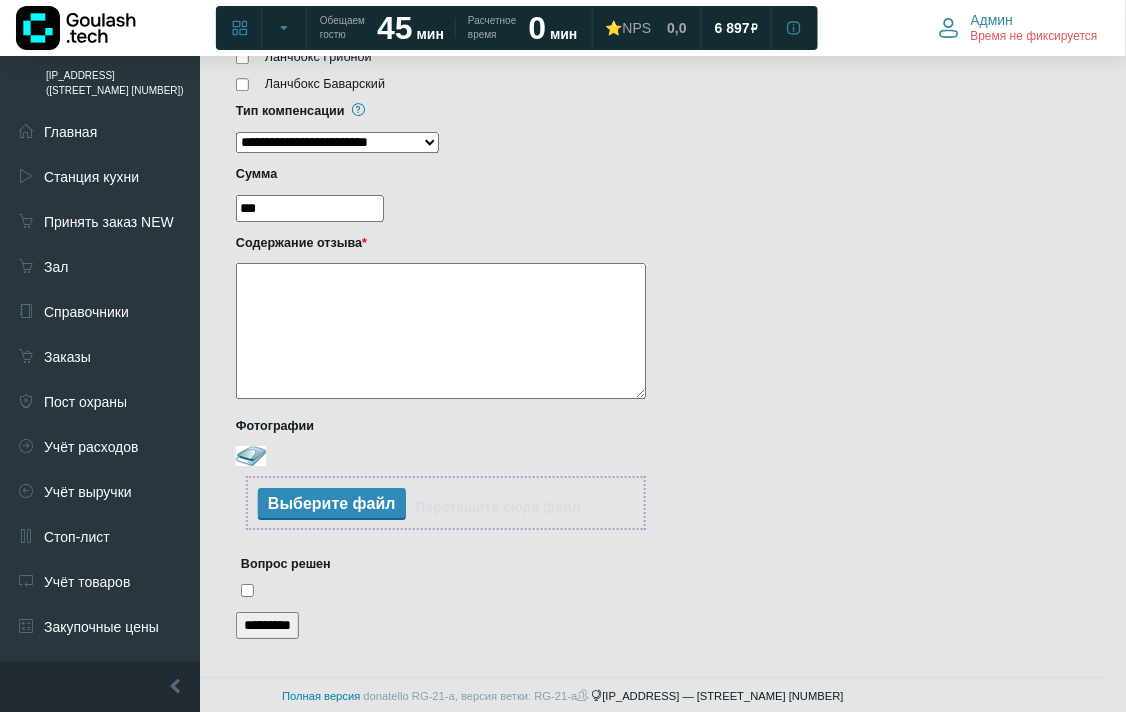 type on "***" 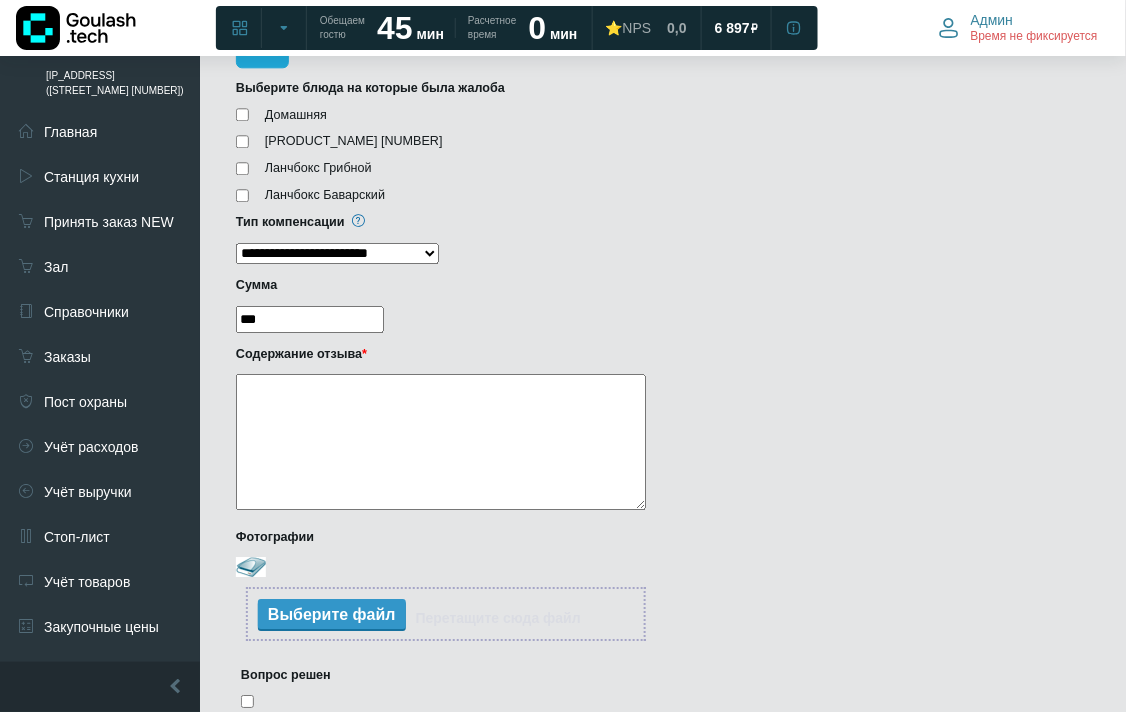 scroll, scrollTop: 1177, scrollLeft: 0, axis: vertical 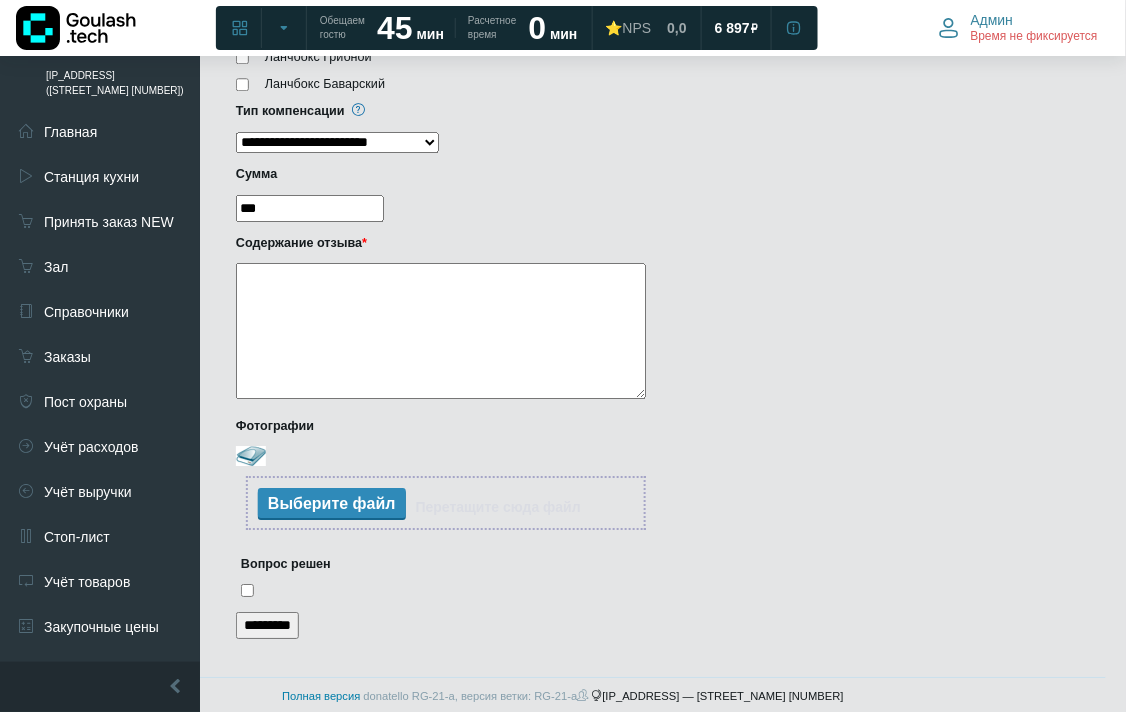 click on "*********" at bounding box center (267, 625) 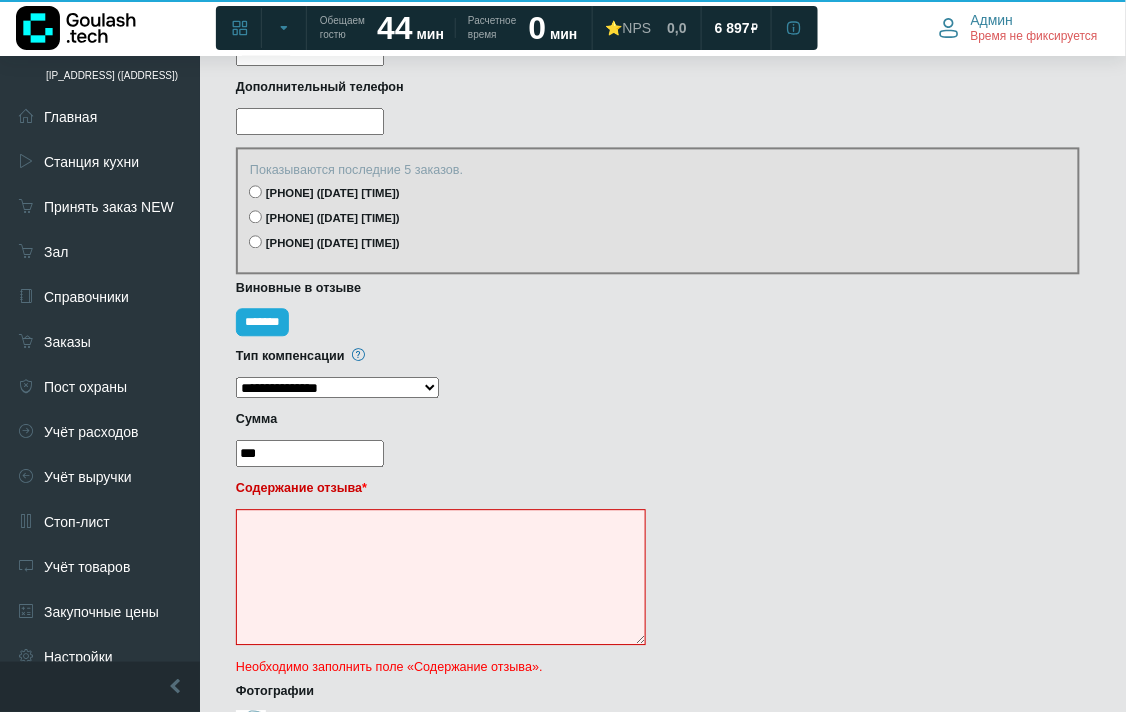 scroll, scrollTop: 1000, scrollLeft: 0, axis: vertical 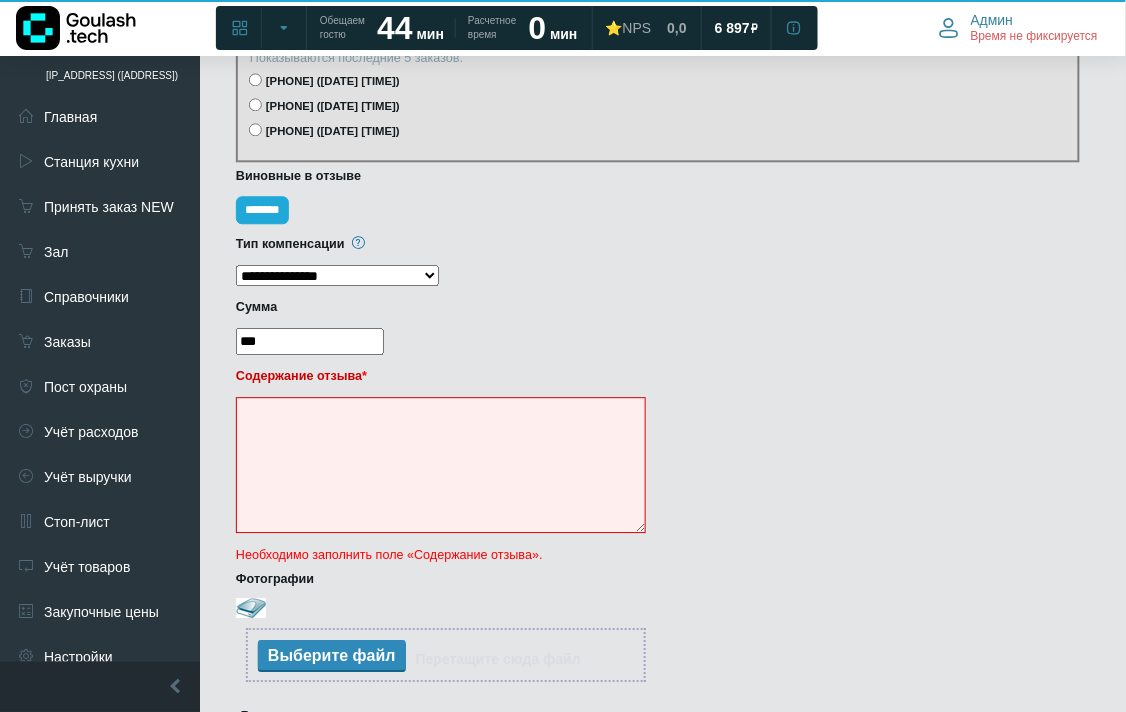 click on "Содержание отзыва  *" at bounding box center (441, 465) 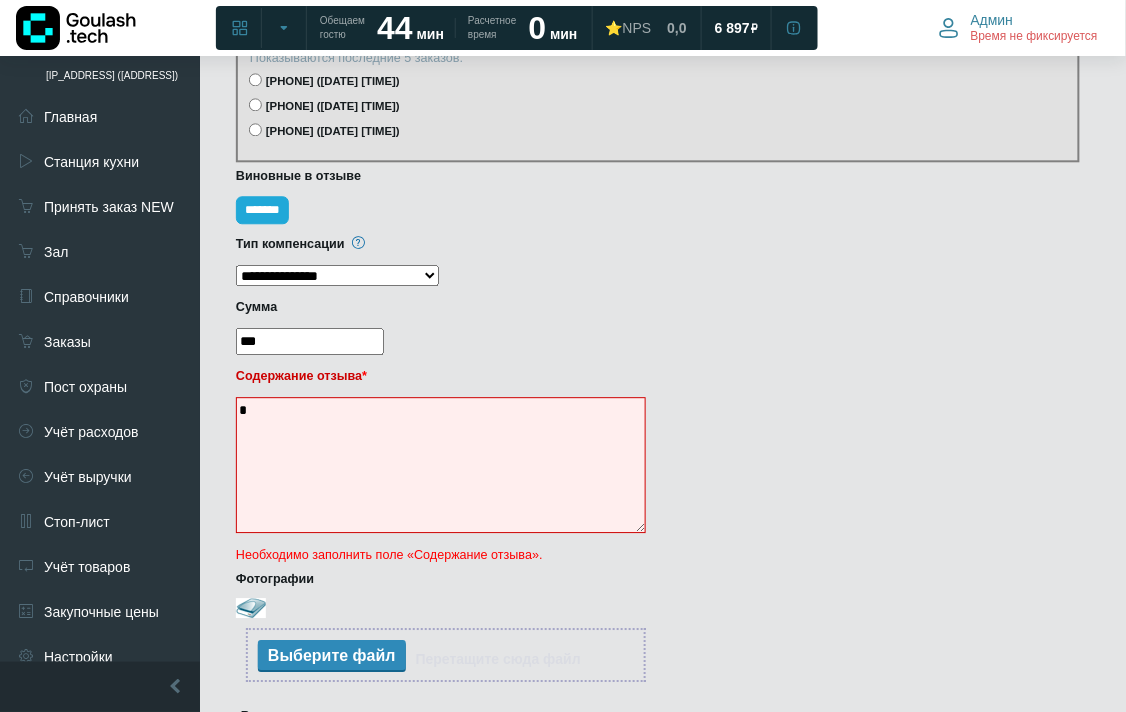 scroll, scrollTop: 1151, scrollLeft: 0, axis: vertical 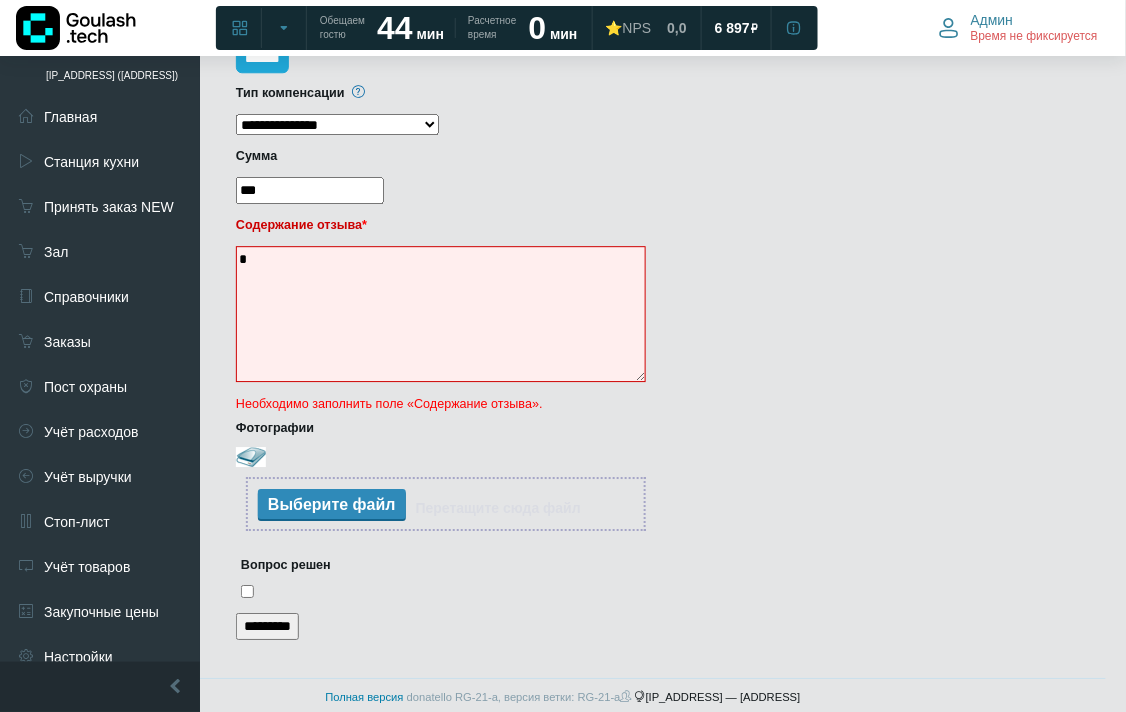 type on "*" 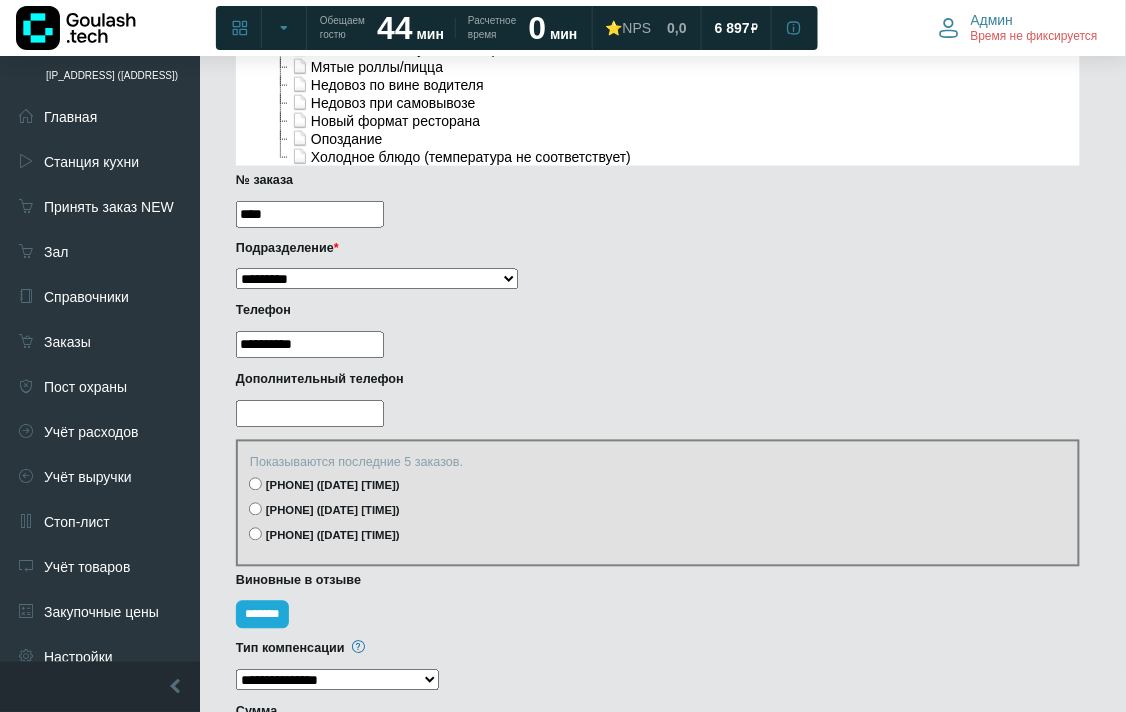 scroll, scrollTop: 1151, scrollLeft: 0, axis: vertical 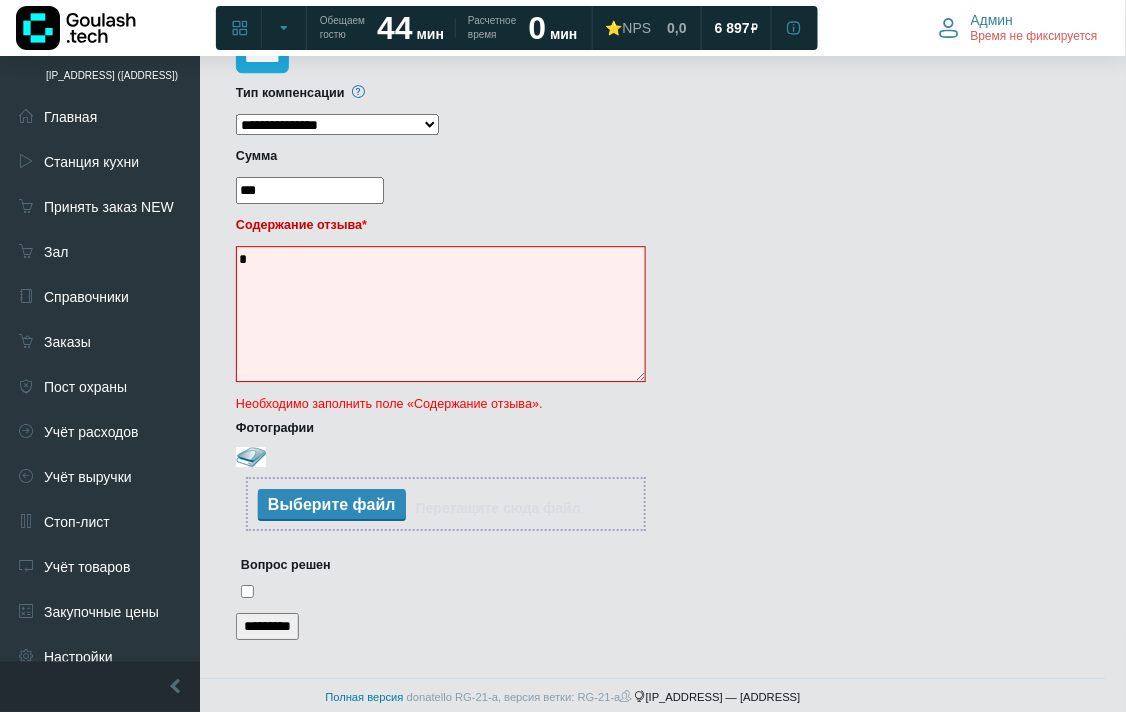 click on "*********" at bounding box center [267, 626] 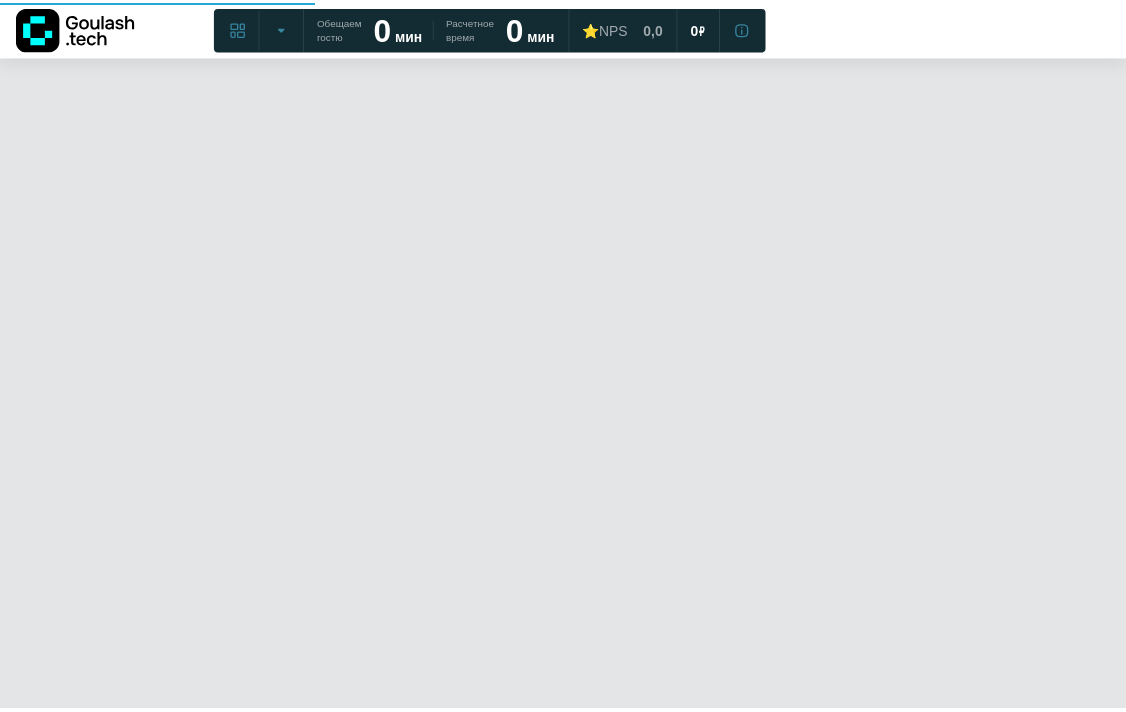 scroll, scrollTop: 0, scrollLeft: 0, axis: both 